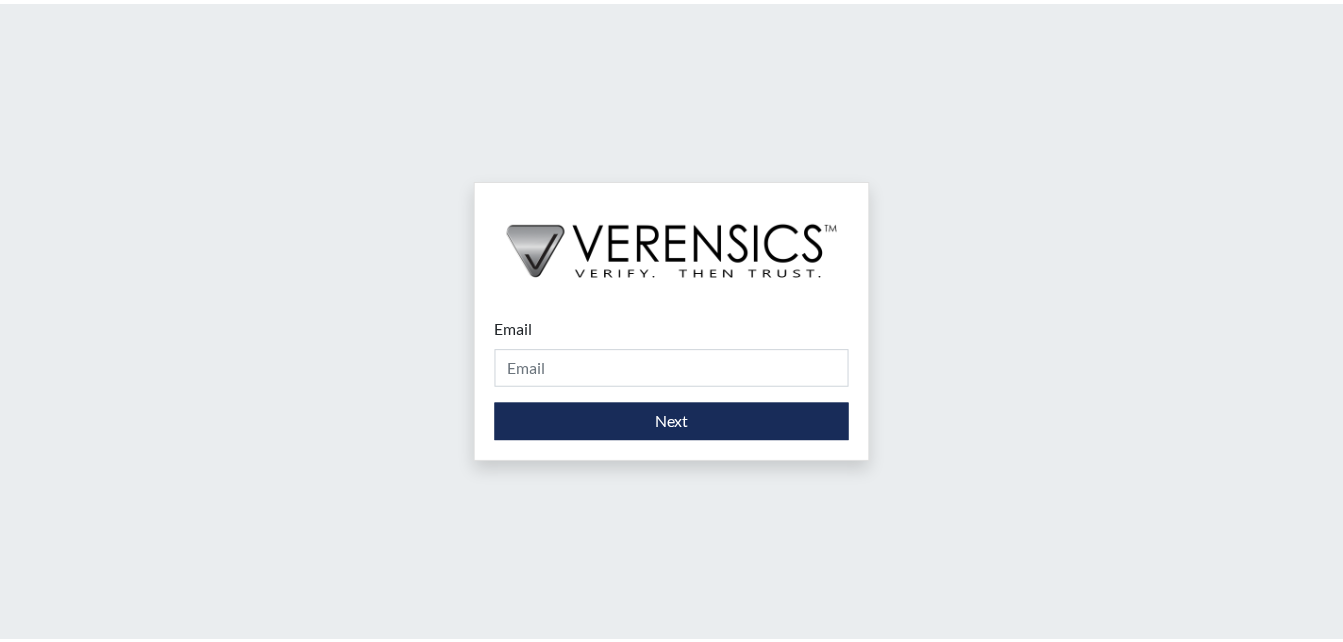 scroll, scrollTop: 0, scrollLeft: 0, axis: both 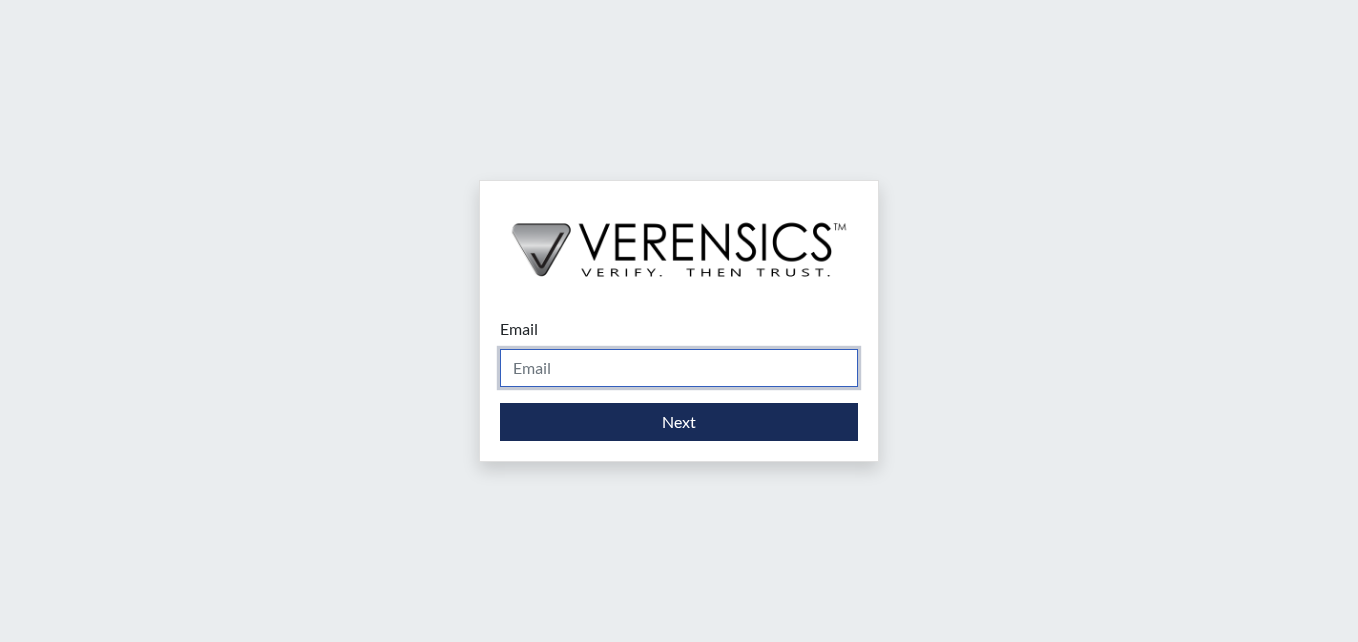 click on "Email" at bounding box center [679, 368] 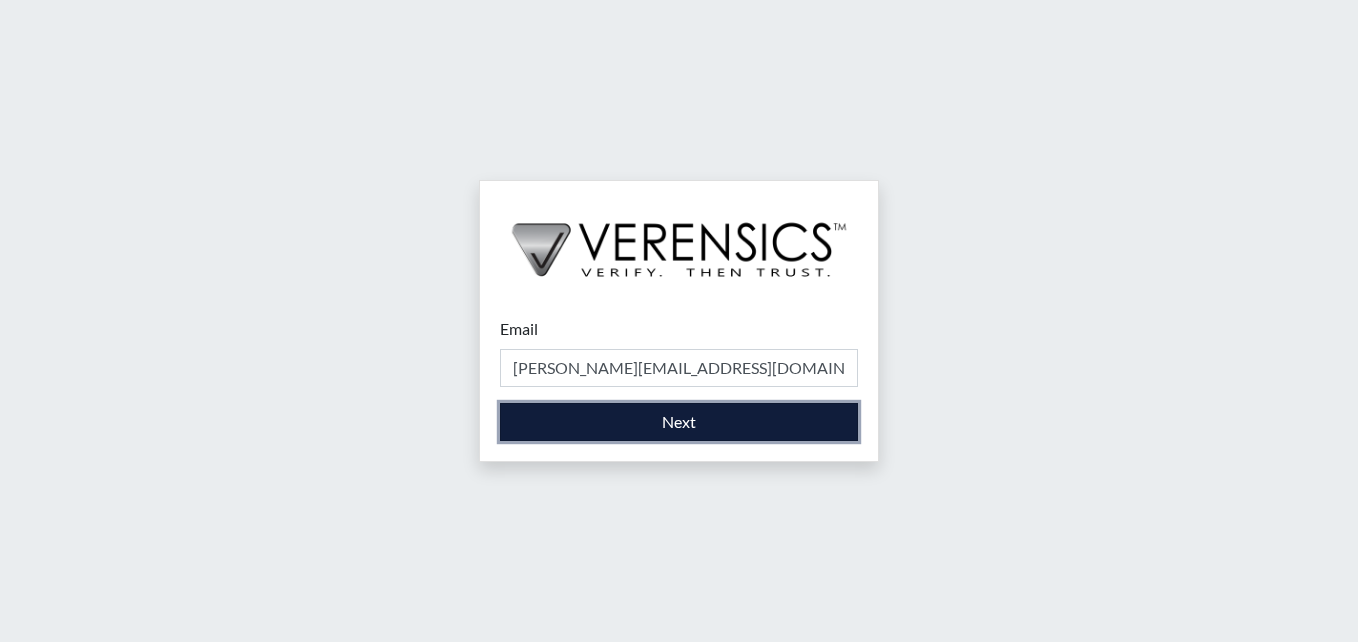 click on "Next" at bounding box center (679, 422) 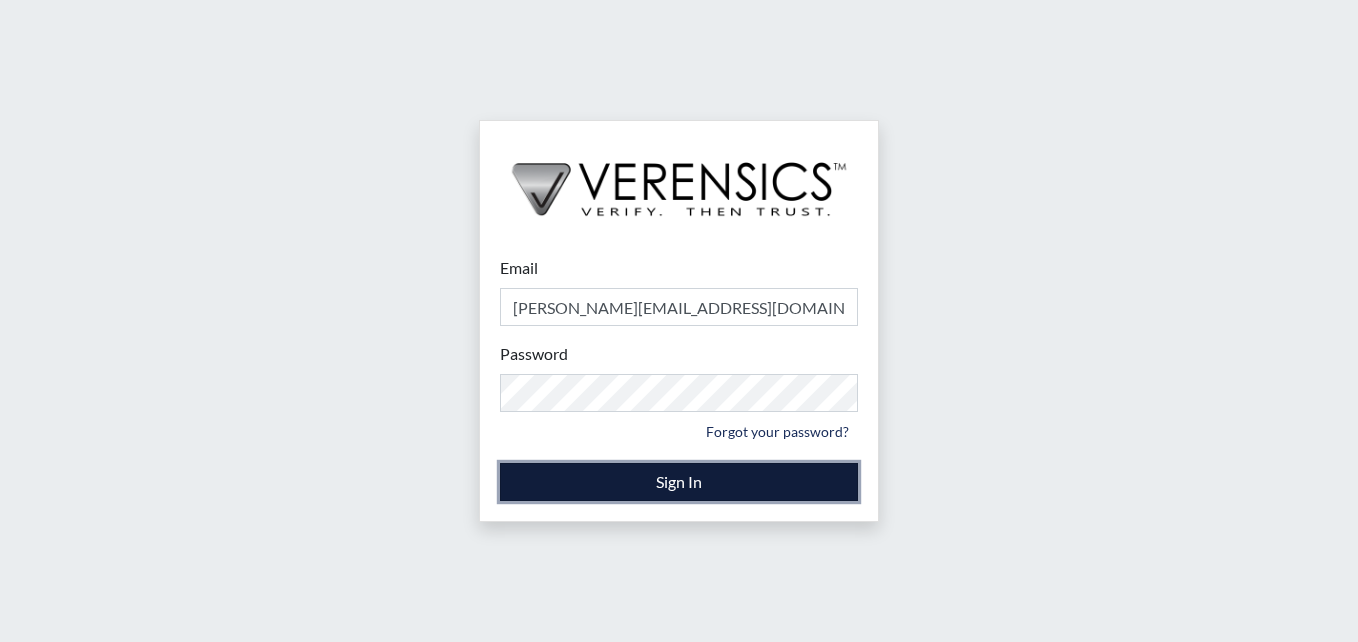 click on "Sign In" at bounding box center (679, 482) 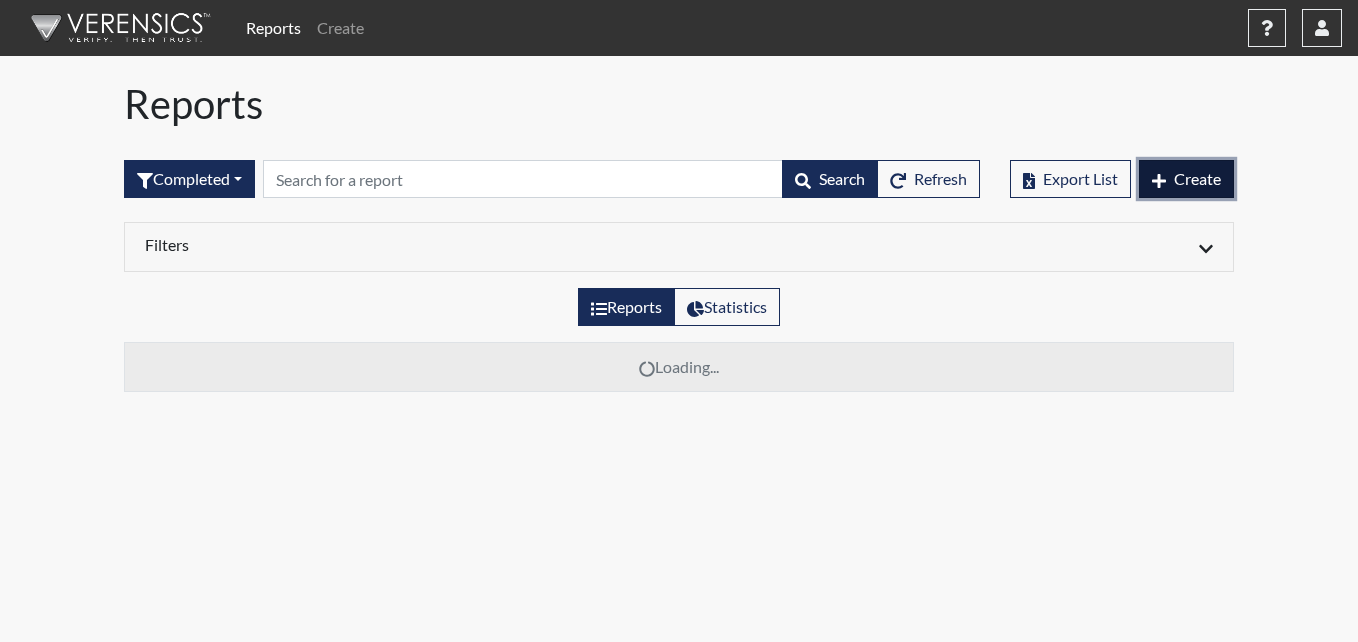 click on "Create" at bounding box center (1197, 178) 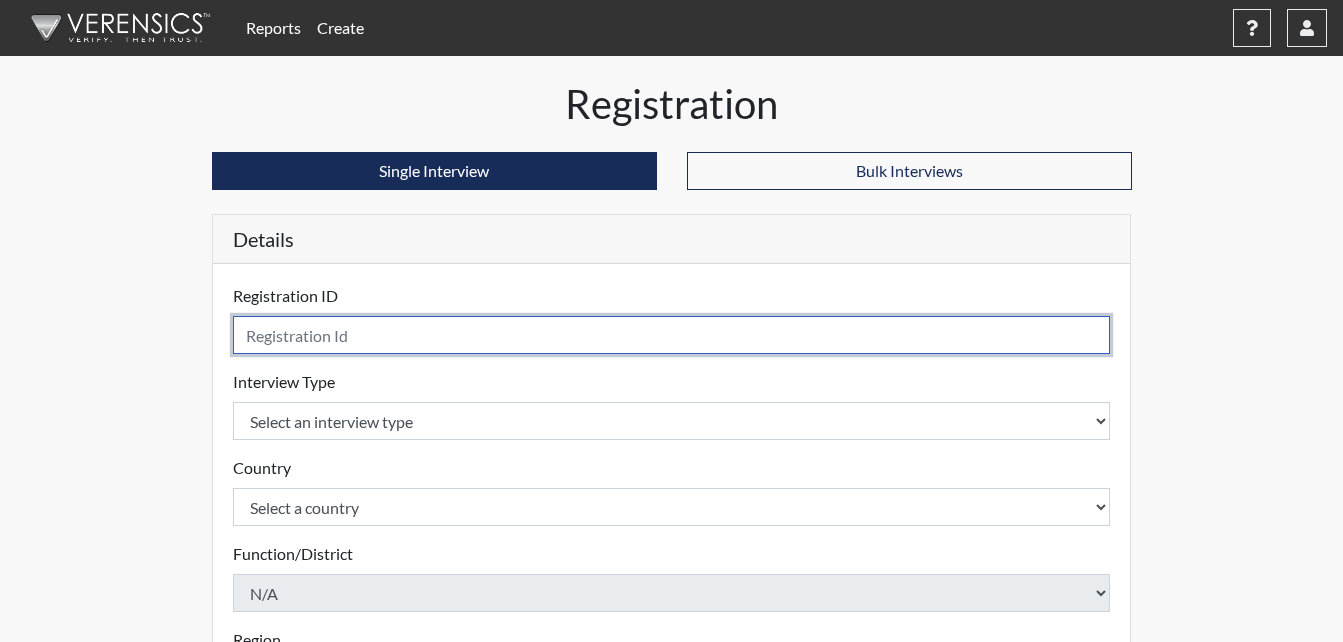 click at bounding box center (672, 335) 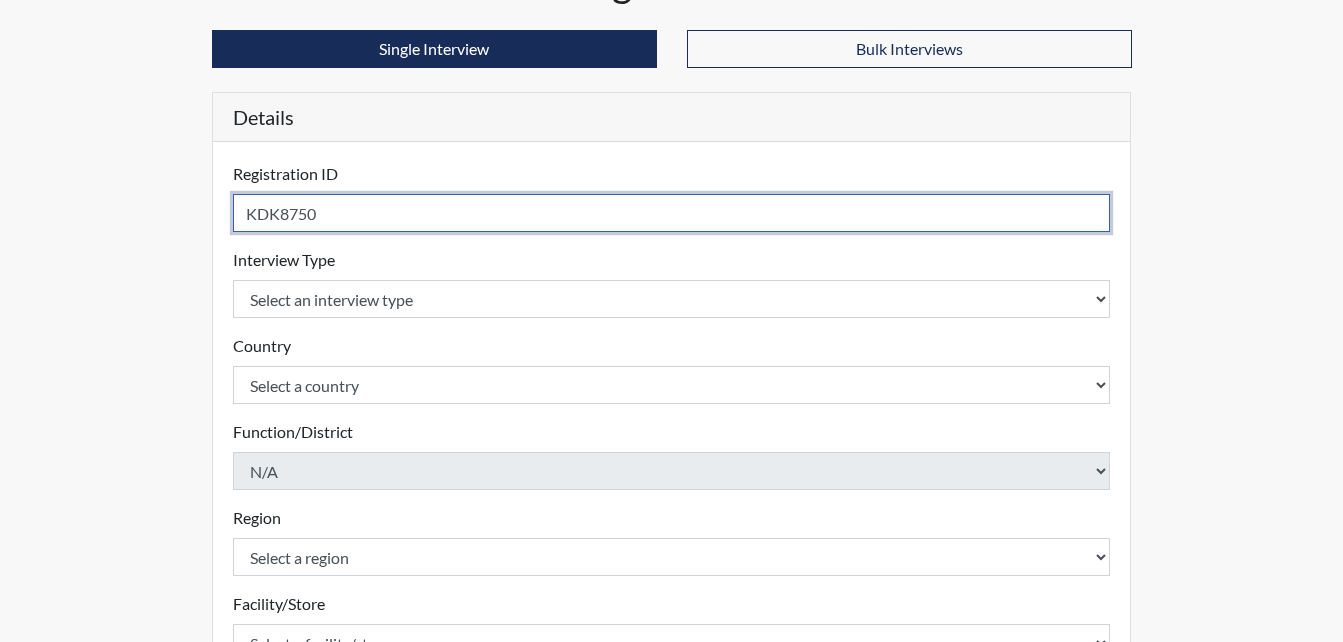scroll, scrollTop: 300, scrollLeft: 0, axis: vertical 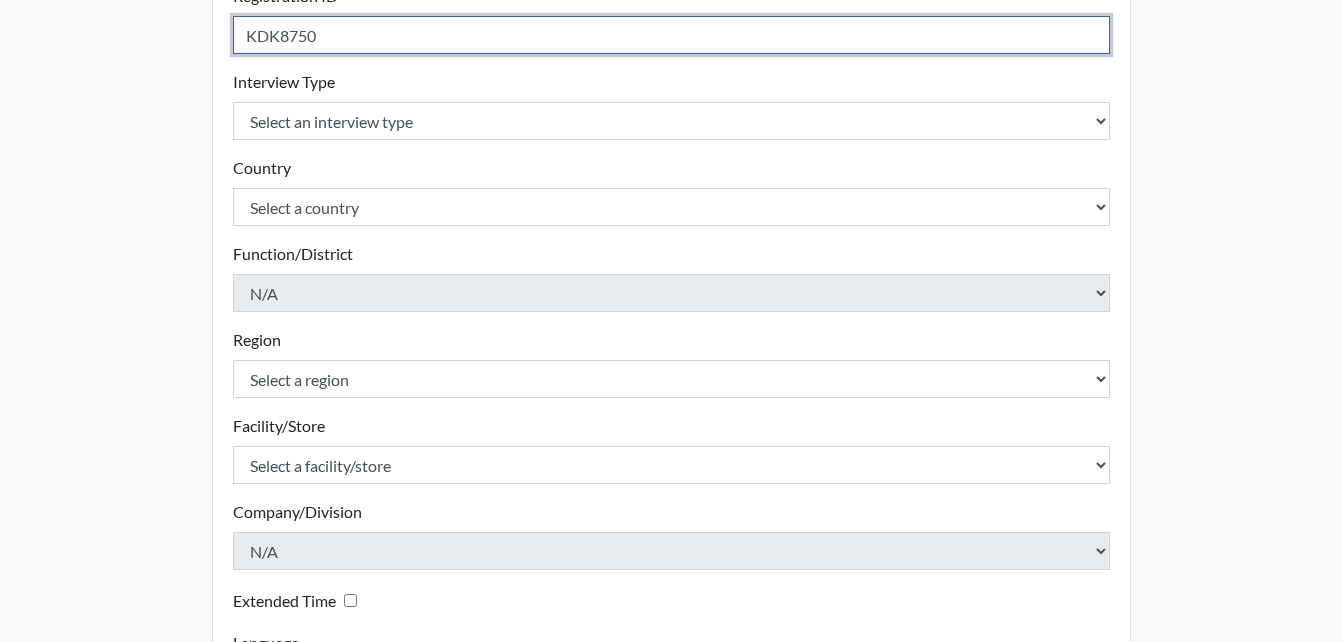 type on "KDK8750" 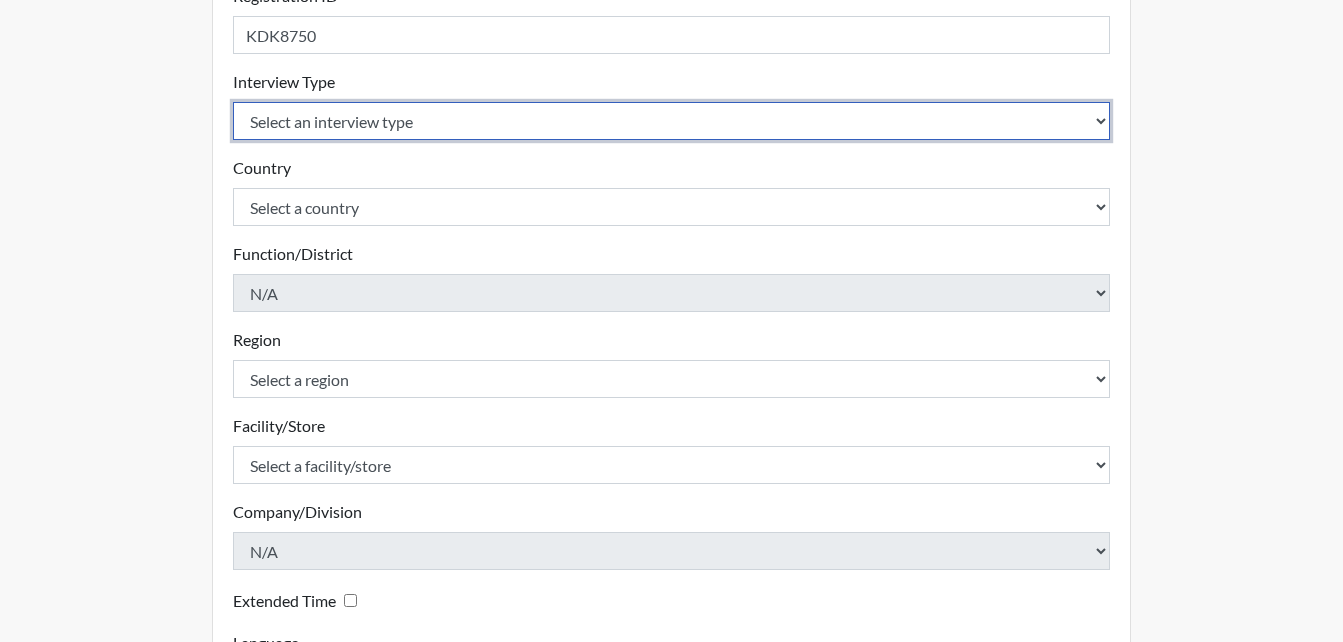 click on "Select an interview type  Corrections Pre-Employment" at bounding box center [672, 121] 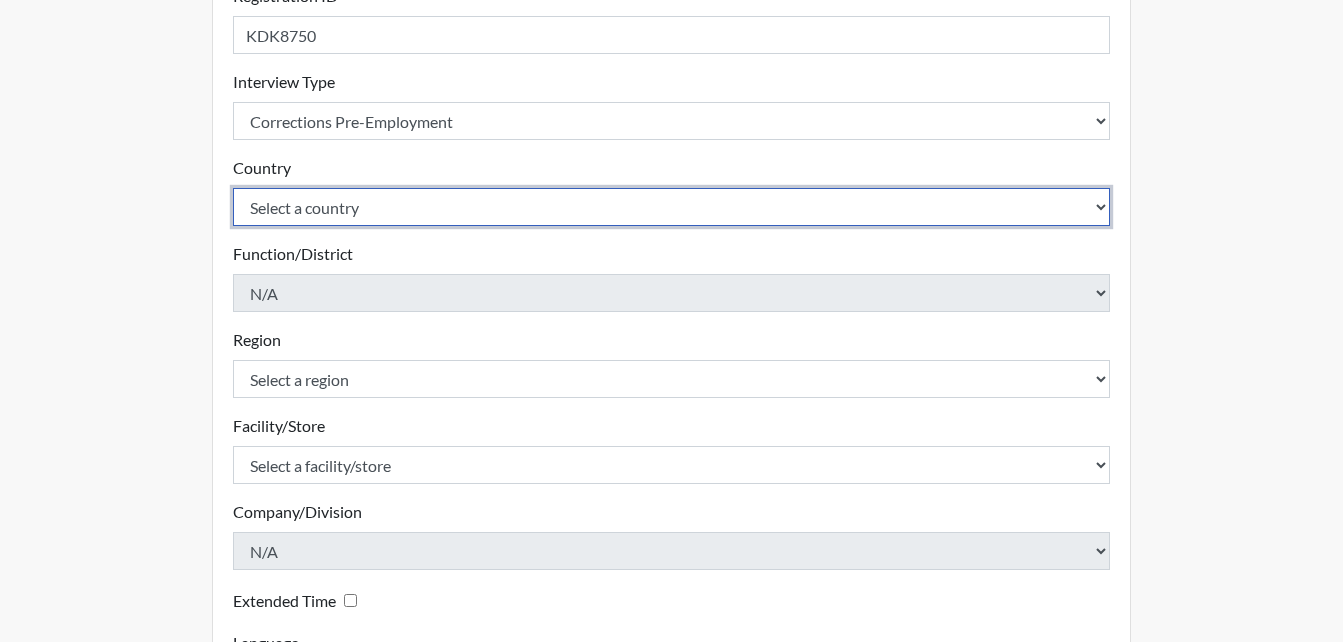 click on "Select a country  [GEOGRAPHIC_DATA]   [GEOGRAPHIC_DATA]" at bounding box center [672, 207] 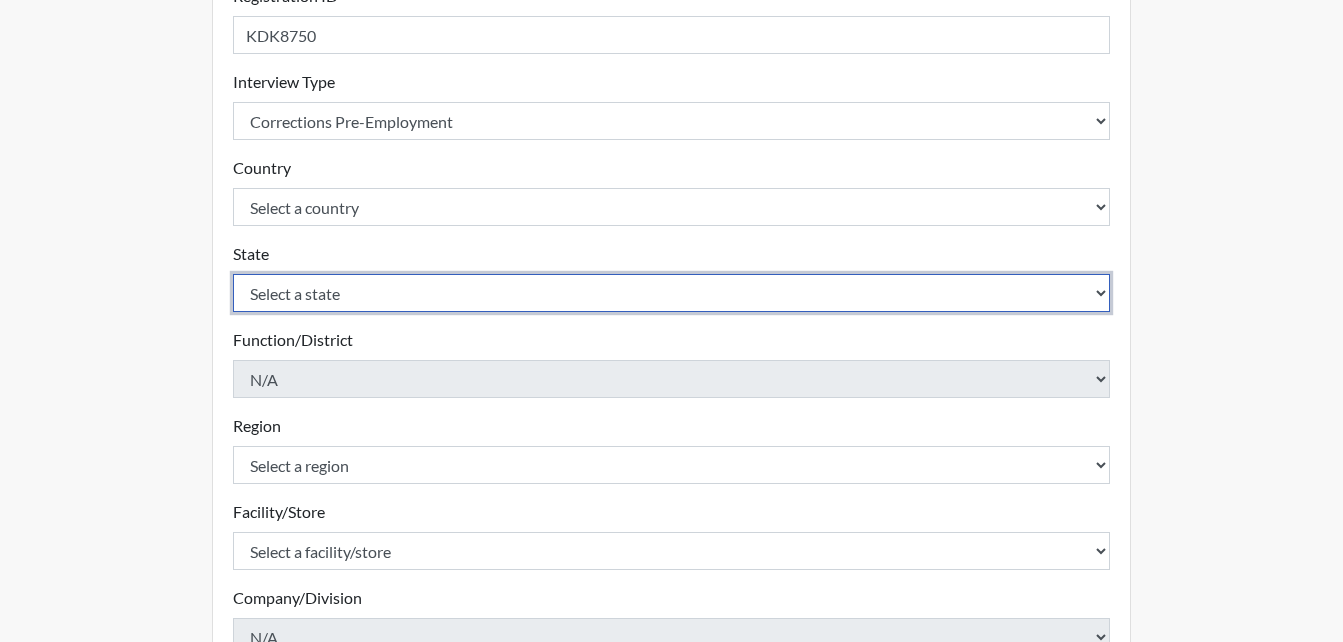 click on "Select a state  [US_STATE]   [US_STATE]   [US_STATE]   [US_STATE]   [US_STATE]   [US_STATE]   [US_STATE]   [US_STATE]   [US_STATE]   [US_STATE]   [US_STATE]   [US_STATE]   [US_STATE]   [US_STATE]   [US_STATE]   [US_STATE]   [US_STATE]   [US_STATE]   [US_STATE]   [US_STATE]   [US_STATE]   [US_STATE]   [US_STATE]   [US_STATE]   [US_STATE]   [US_STATE]   [US_STATE]   [US_STATE]   [US_STATE]   [US_STATE]   [US_STATE]   [US_STATE]   [US_STATE]   [US_STATE]   [US_STATE]   [US_STATE]   [US_STATE]   [US_STATE]   [US_STATE]   [US_STATE]   [US_STATE]   [US_STATE]   [US_STATE]   [US_STATE]   [US_STATE]   [US_STATE][PERSON_NAME][US_STATE]   [US_STATE]   [US_STATE]   [US_STATE]" at bounding box center [672, 293] 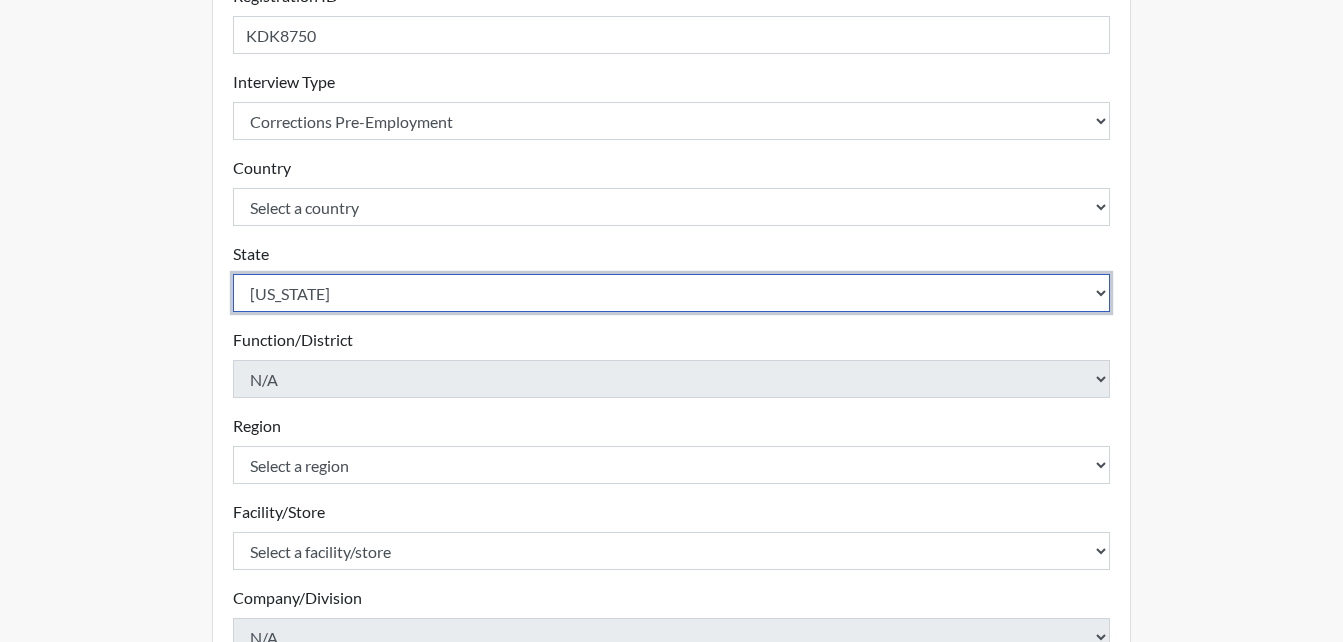 click on "Select a state  [US_STATE]   [US_STATE]   [US_STATE]   [US_STATE]   [US_STATE]   [US_STATE]   [US_STATE]   [US_STATE]   [US_STATE]   [US_STATE]   [US_STATE]   [US_STATE]   [US_STATE]   [US_STATE]   [US_STATE]   [US_STATE]   [US_STATE]   [US_STATE]   [US_STATE]   [US_STATE]   [US_STATE]   [US_STATE]   [US_STATE]   [US_STATE]   [US_STATE]   [US_STATE]   [US_STATE]   [US_STATE]   [US_STATE]   [US_STATE]   [US_STATE]   [US_STATE]   [US_STATE]   [US_STATE]   [US_STATE]   [US_STATE]   [US_STATE]   [US_STATE]   [US_STATE]   [US_STATE]   [US_STATE]   [US_STATE]   [US_STATE]   [US_STATE]   [US_STATE]   [US_STATE][PERSON_NAME][US_STATE]   [US_STATE]   [US_STATE]   [US_STATE]" at bounding box center [672, 293] 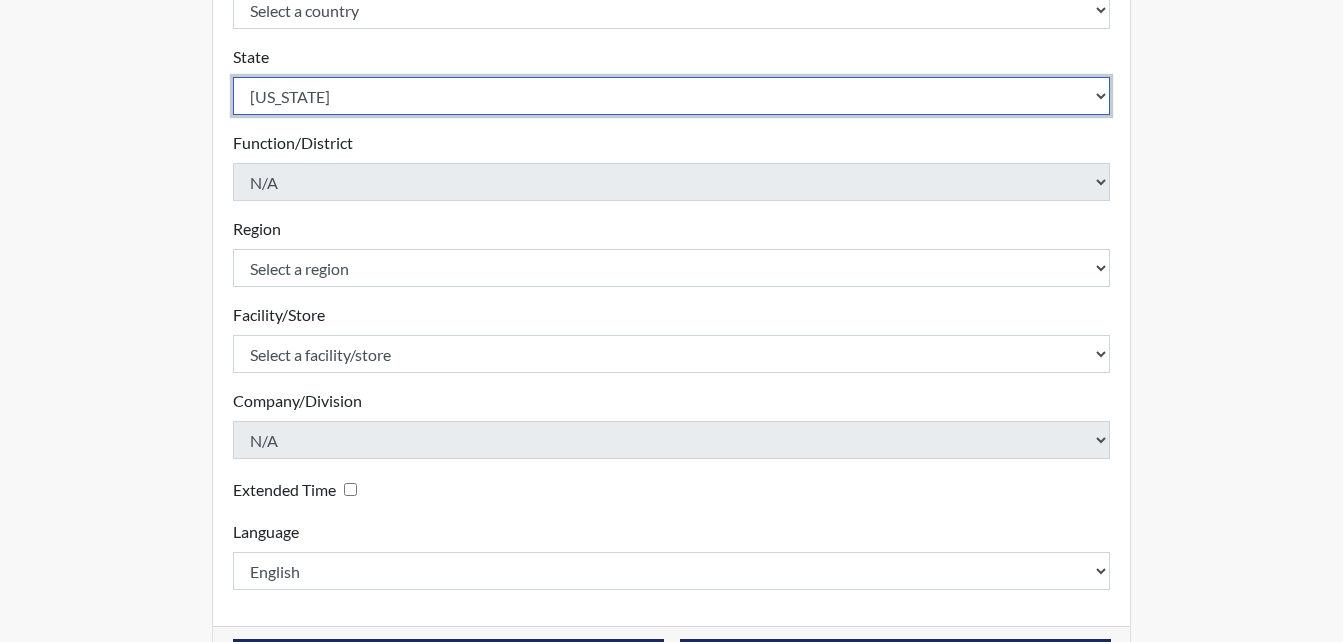 scroll, scrollTop: 500, scrollLeft: 0, axis: vertical 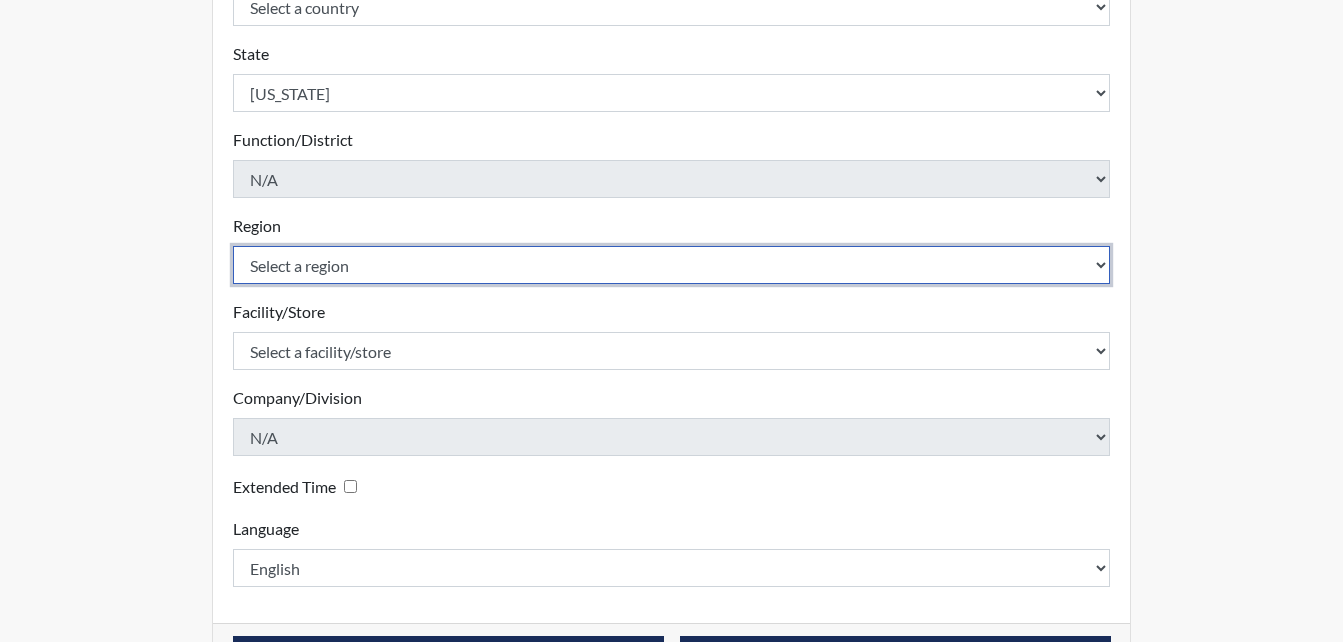 click on "Select a region  [GEOGRAPHIC_DATA]" at bounding box center [672, 265] 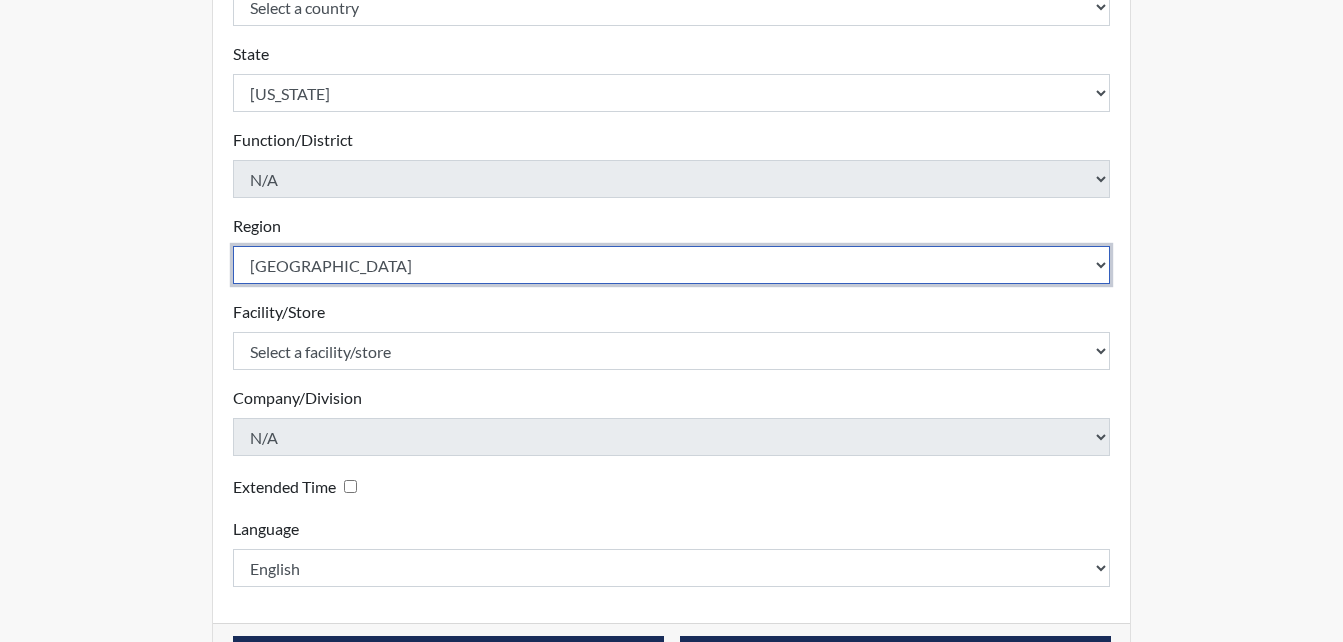 click on "Select a region  [GEOGRAPHIC_DATA]" at bounding box center (672, 265) 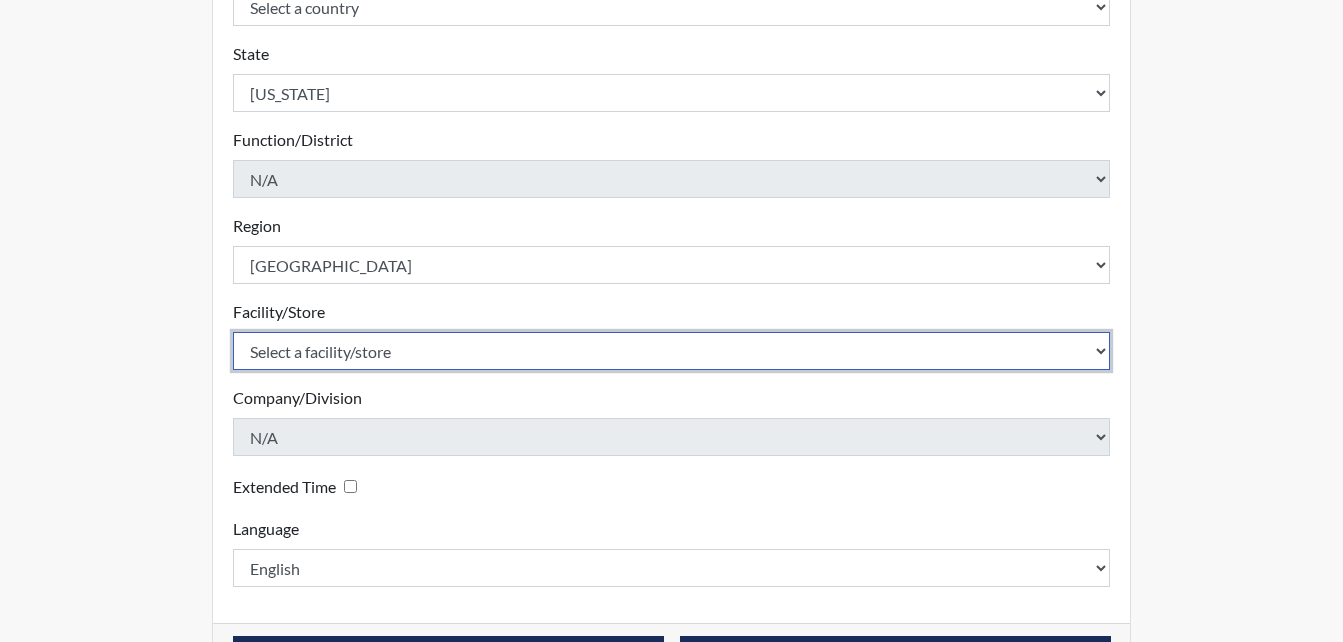 click on "Select a facility/store  [PERSON_NAME]" at bounding box center [672, 351] 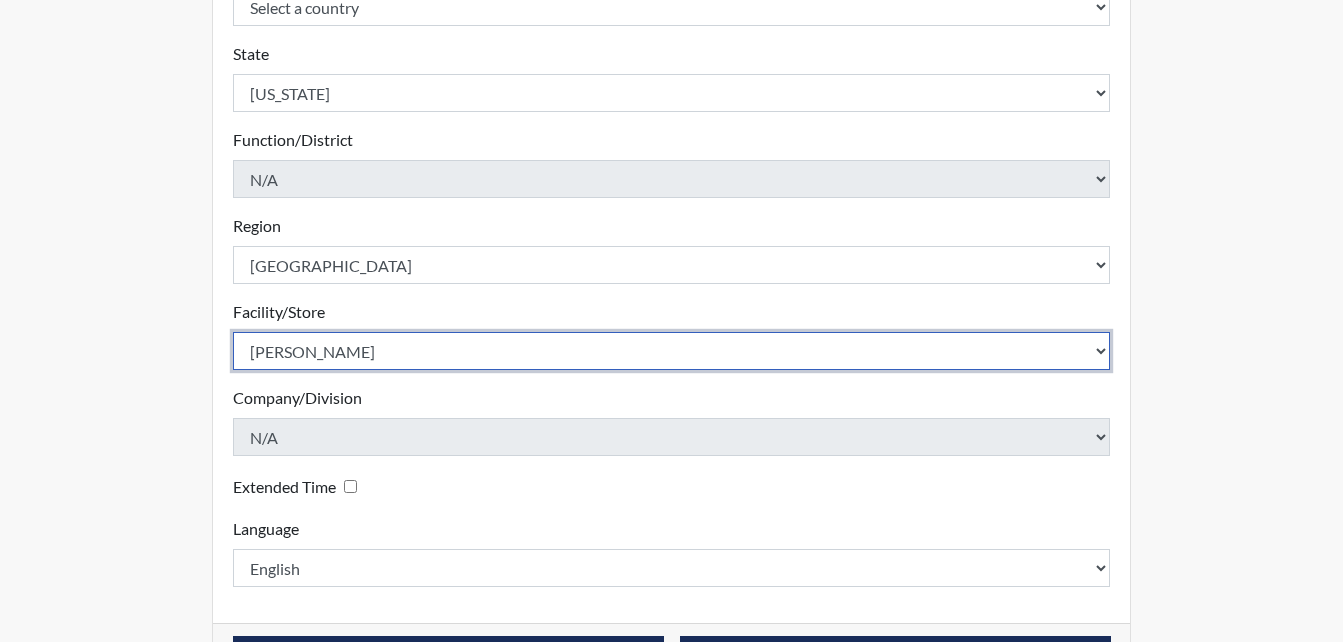 click on "Select a facility/store  [PERSON_NAME]" at bounding box center [672, 351] 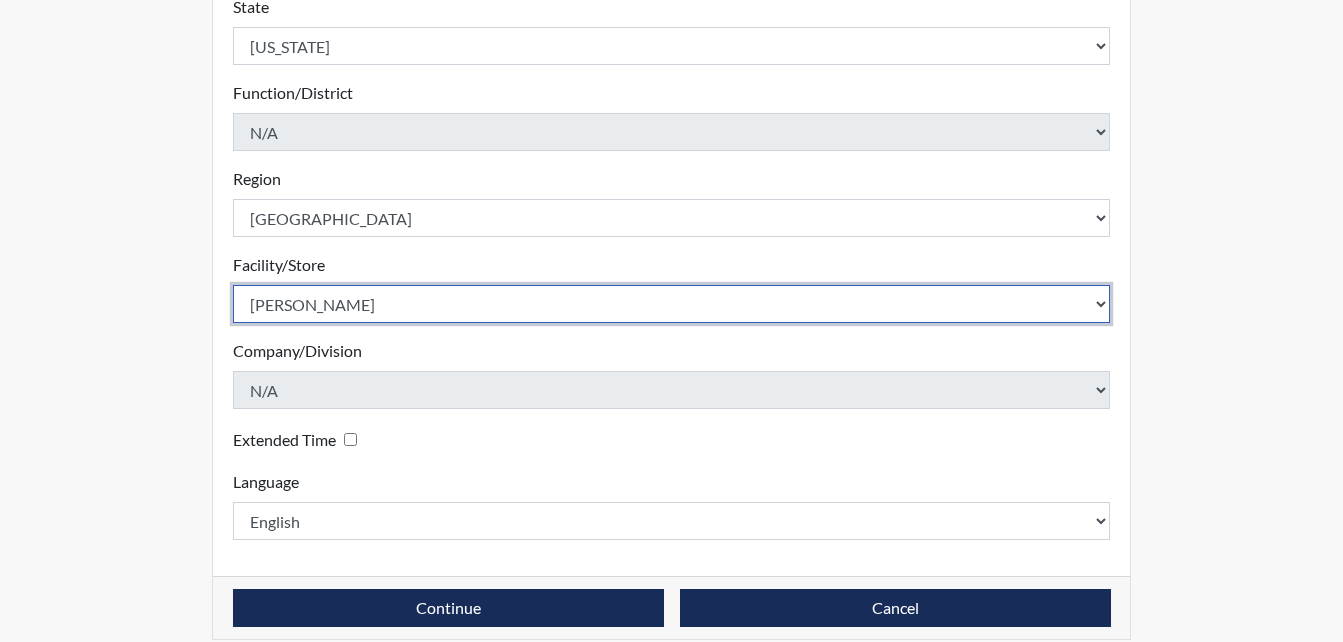 scroll, scrollTop: 569, scrollLeft: 0, axis: vertical 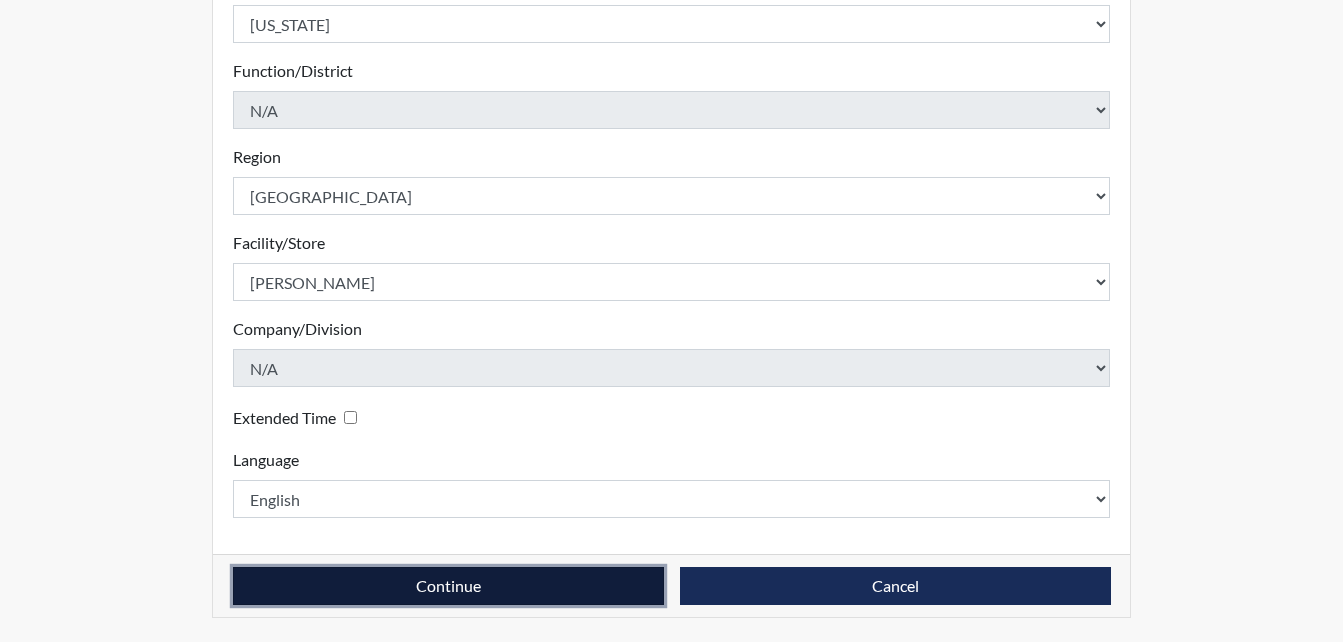 click on "Continue" at bounding box center (448, 586) 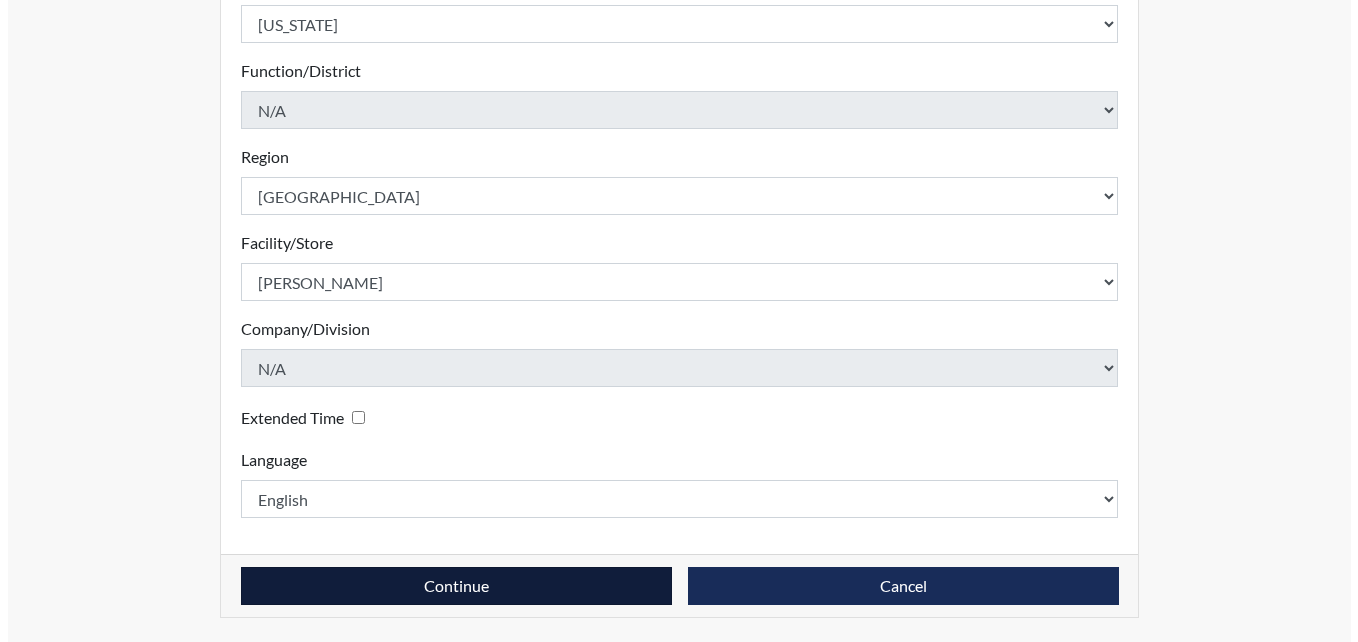 scroll, scrollTop: 0, scrollLeft: 0, axis: both 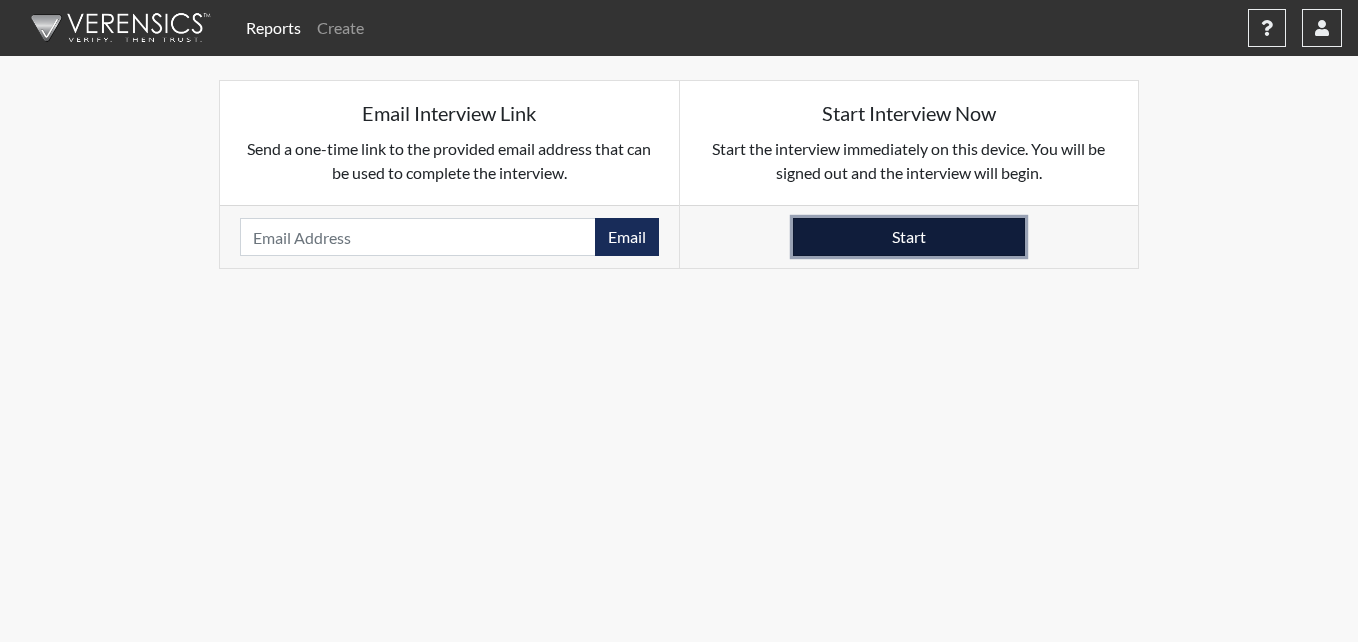 click on "Start" at bounding box center [909, 237] 